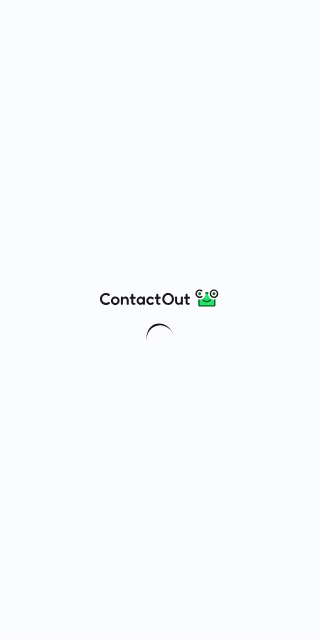 scroll, scrollTop: 0, scrollLeft: 0, axis: both 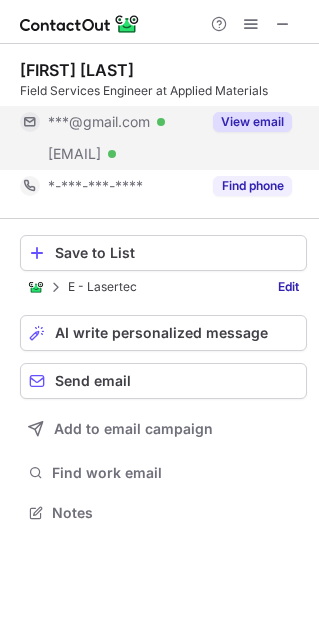 click on "View email" at bounding box center [252, 122] 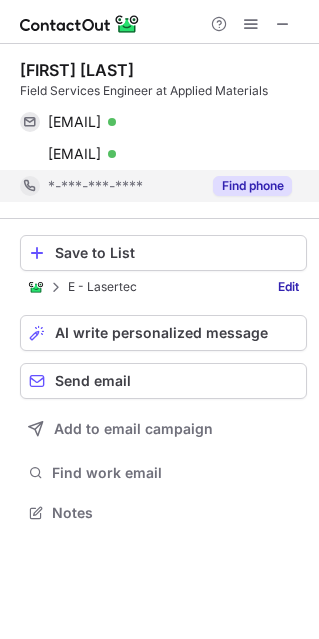 click on "Find phone" at bounding box center [252, 186] 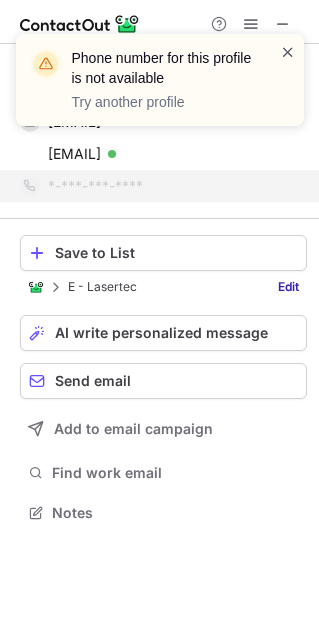 click at bounding box center [288, 52] 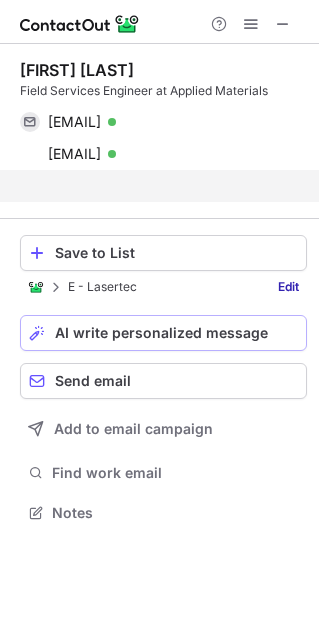 scroll, scrollTop: 466, scrollLeft: 319, axis: both 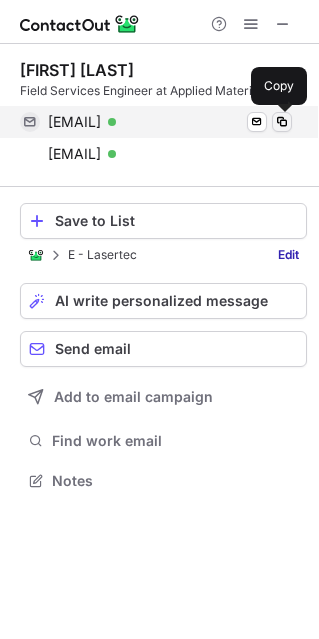 click at bounding box center (282, 122) 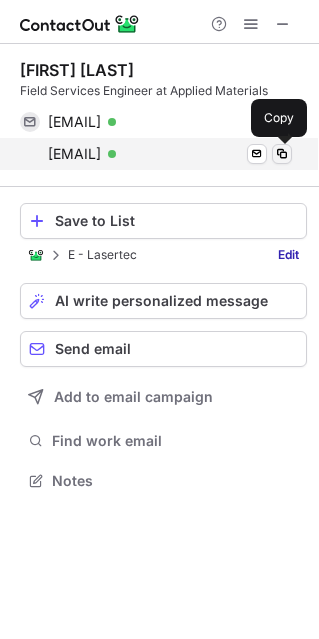 click at bounding box center [282, 154] 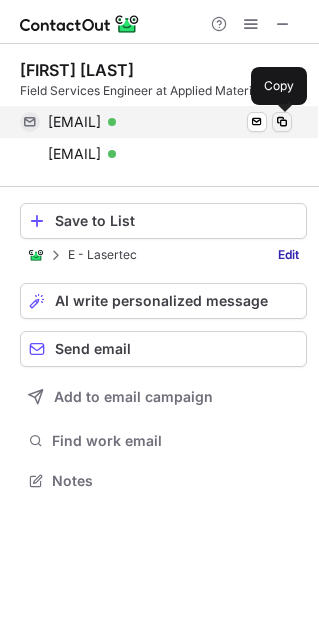 click at bounding box center (282, 122) 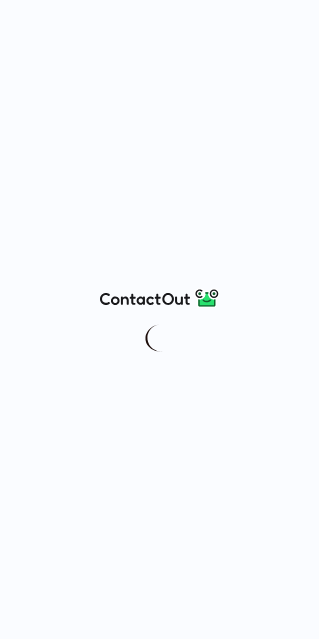 scroll, scrollTop: 0, scrollLeft: 0, axis: both 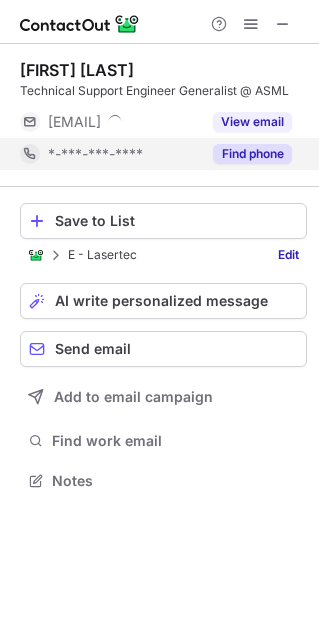 click on "Find phone" at bounding box center [252, 154] 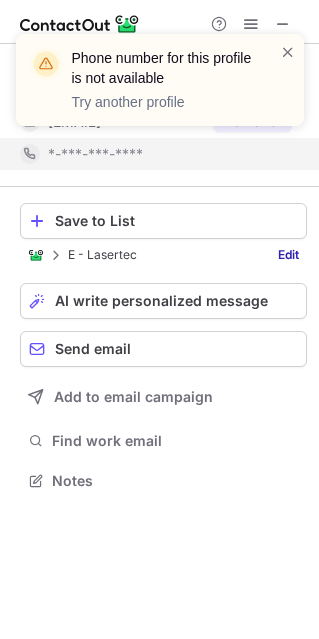 click on "Phone number for this profile is not available Try another profile" at bounding box center [152, 80] 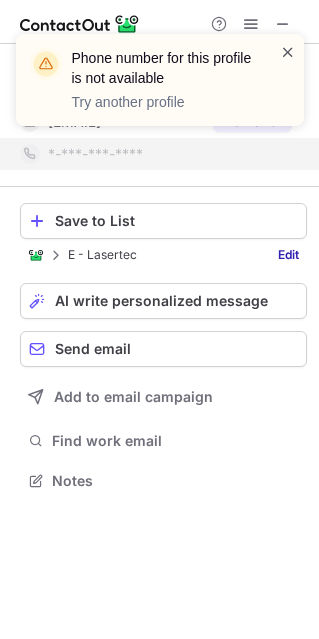 click at bounding box center (288, 52) 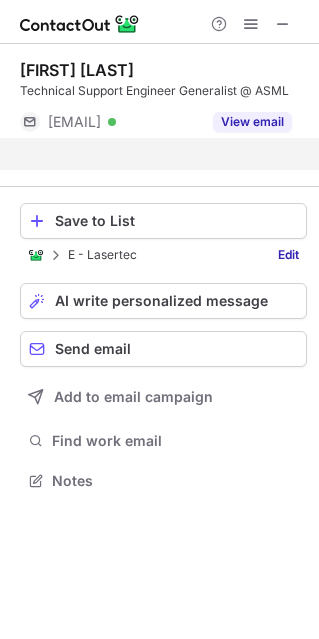 click on "Phone number for this profile is not available Try another profile" at bounding box center [152, 80] 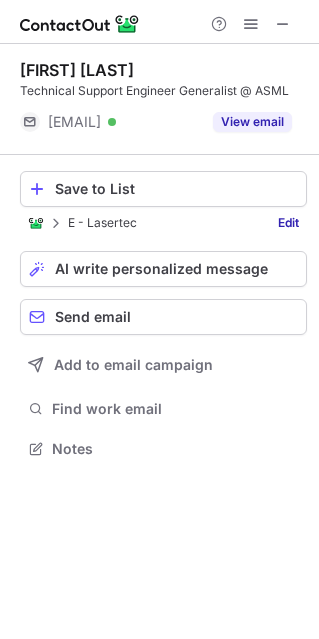 scroll, scrollTop: 434, scrollLeft: 319, axis: both 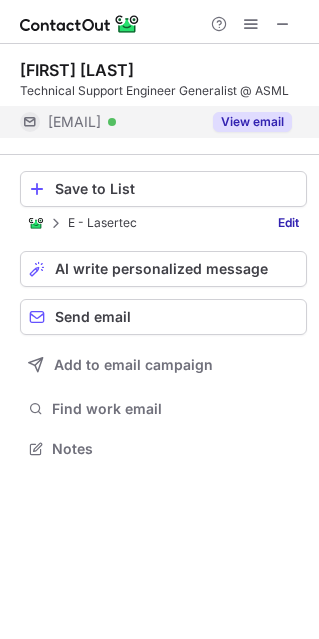 click on "View email" at bounding box center [246, 122] 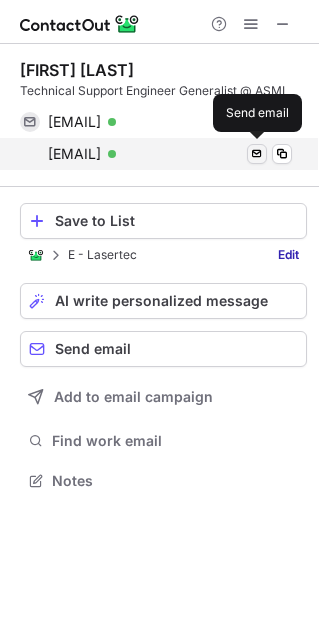 scroll, scrollTop: 10, scrollLeft: 9, axis: both 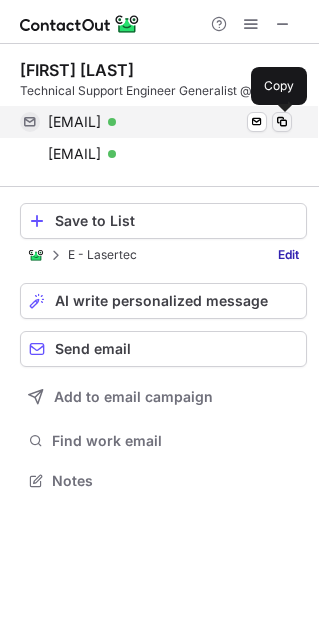 click at bounding box center (282, 122) 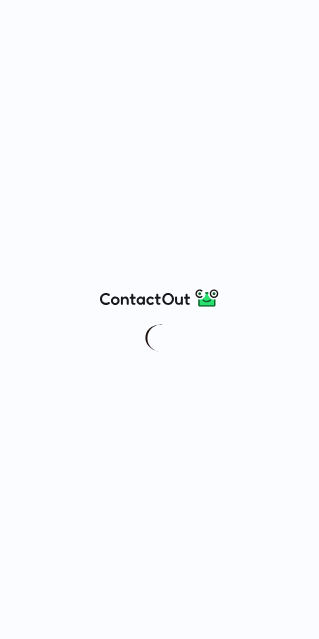 scroll, scrollTop: 0, scrollLeft: 0, axis: both 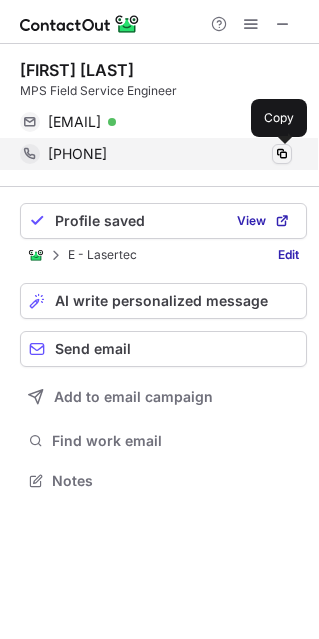 click at bounding box center [282, 154] 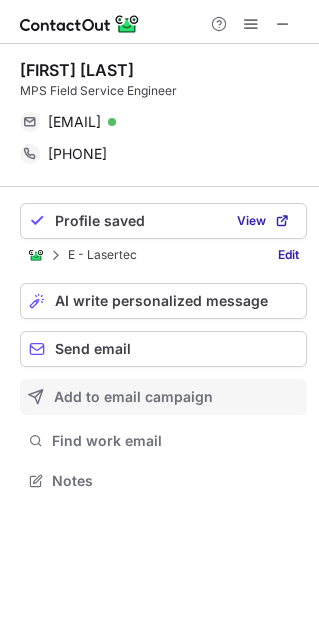 type 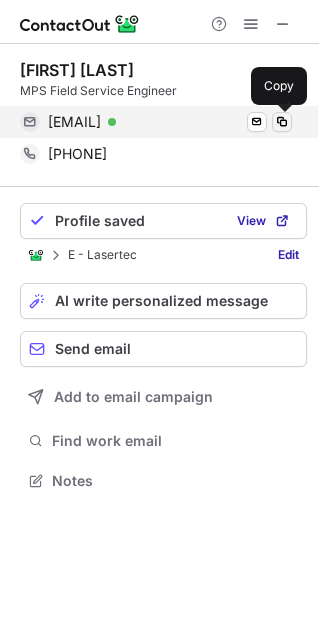 click at bounding box center [282, 122] 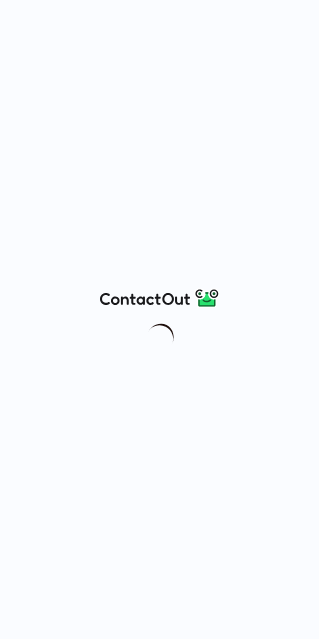 scroll, scrollTop: 0, scrollLeft: 0, axis: both 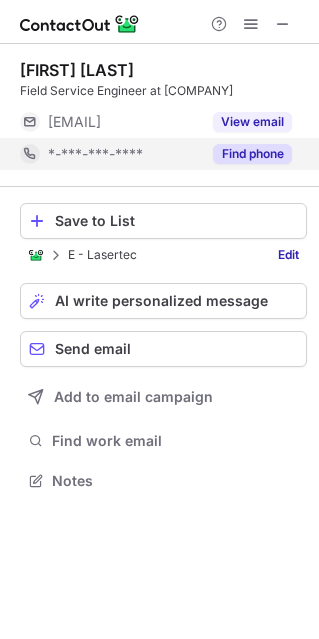click on "Find phone" at bounding box center [252, 154] 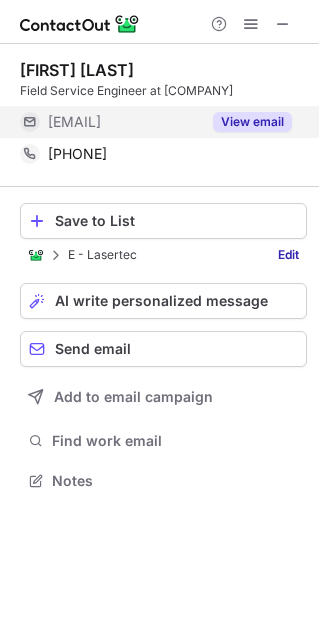 click on "View email" at bounding box center [252, 122] 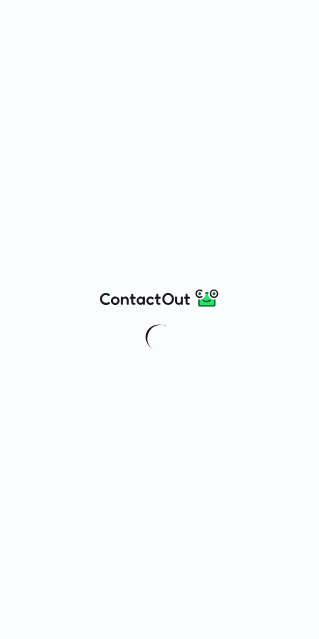 scroll, scrollTop: 0, scrollLeft: 0, axis: both 